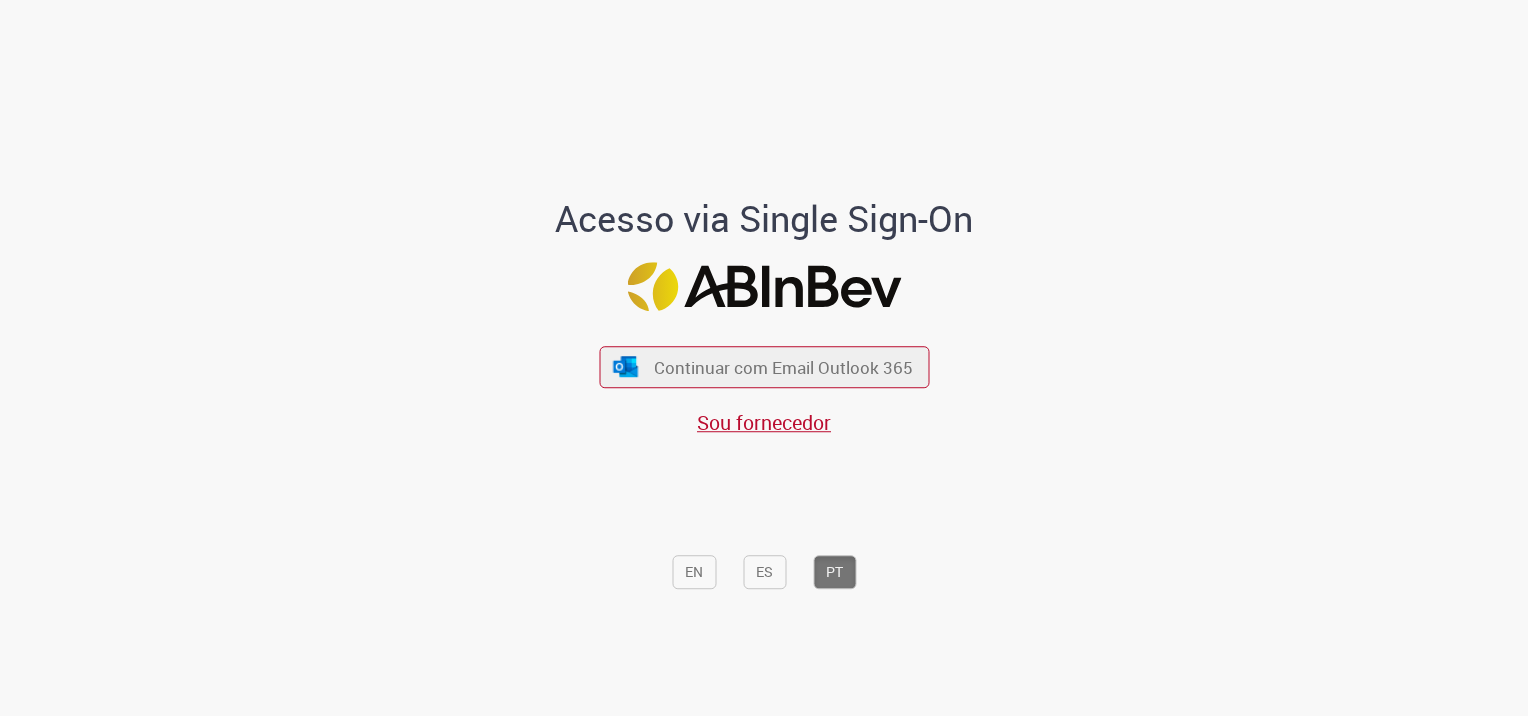 scroll, scrollTop: 0, scrollLeft: 0, axis: both 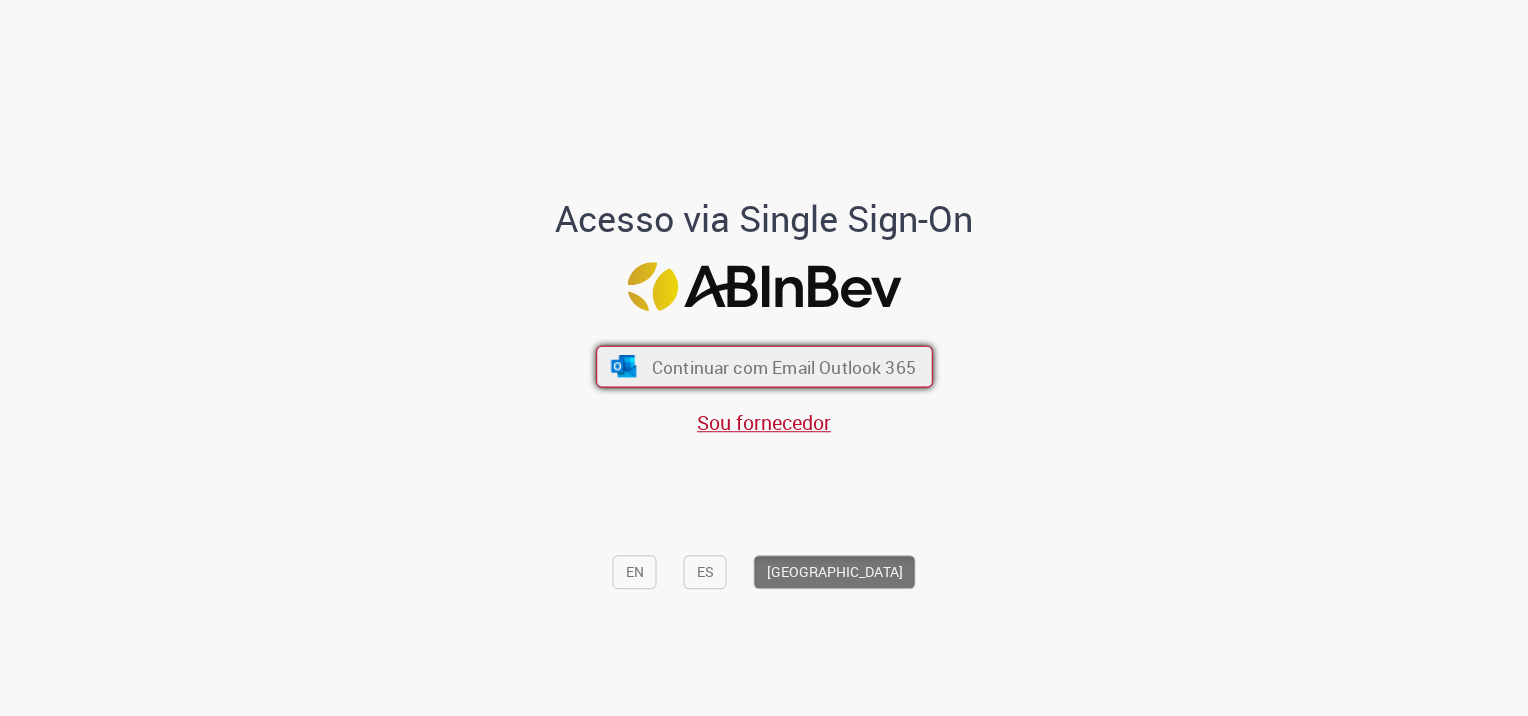 click on "Continuar com Email Outlook 365" at bounding box center [764, 367] 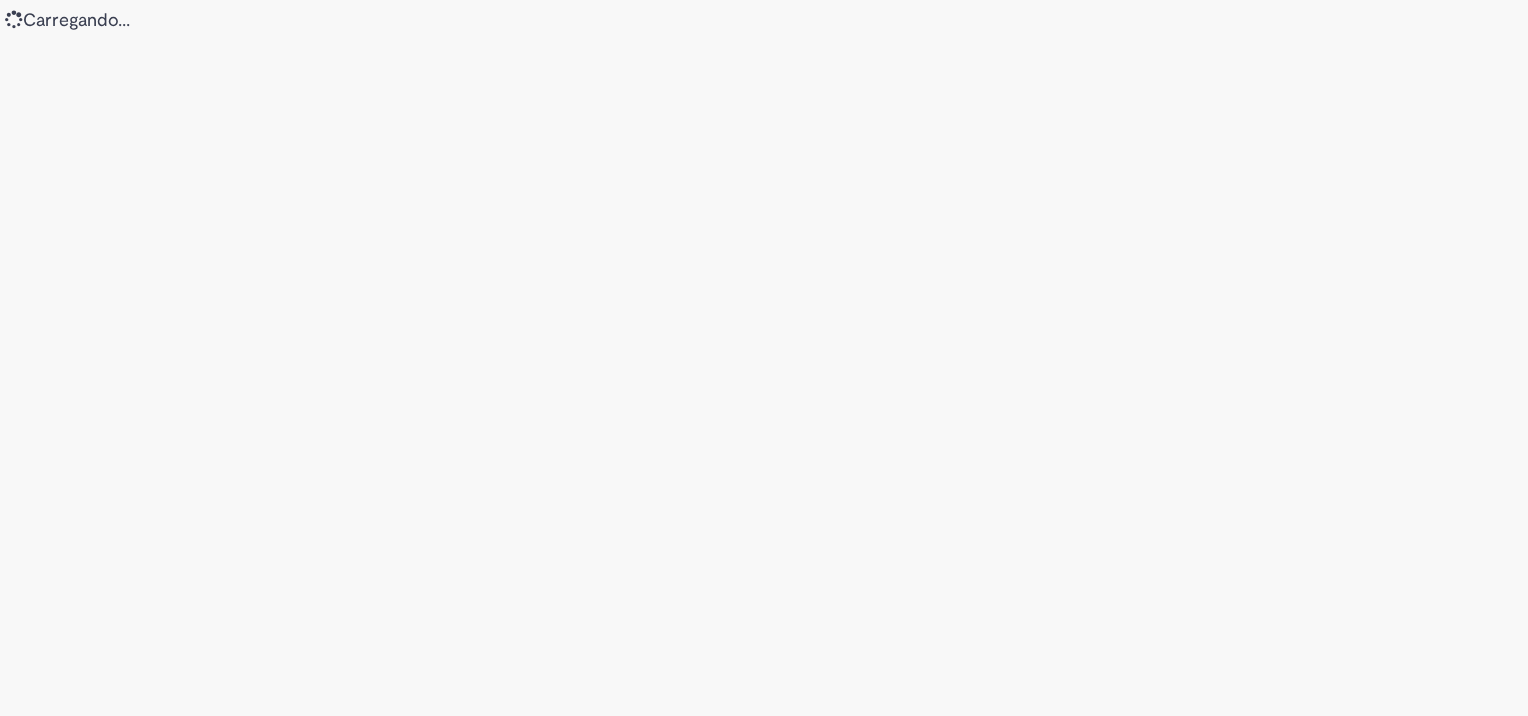 scroll, scrollTop: 0, scrollLeft: 0, axis: both 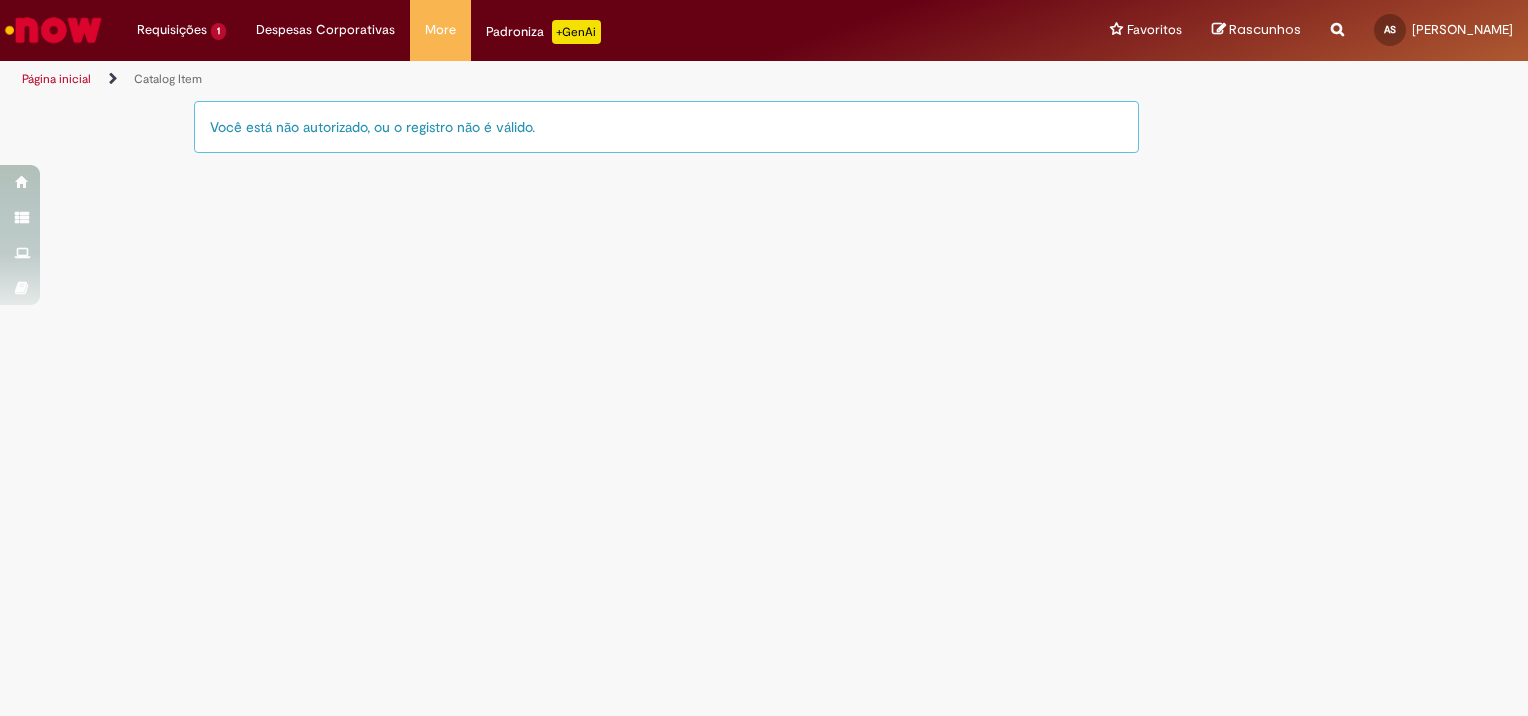 click on "Página inicial" at bounding box center [70, 79] 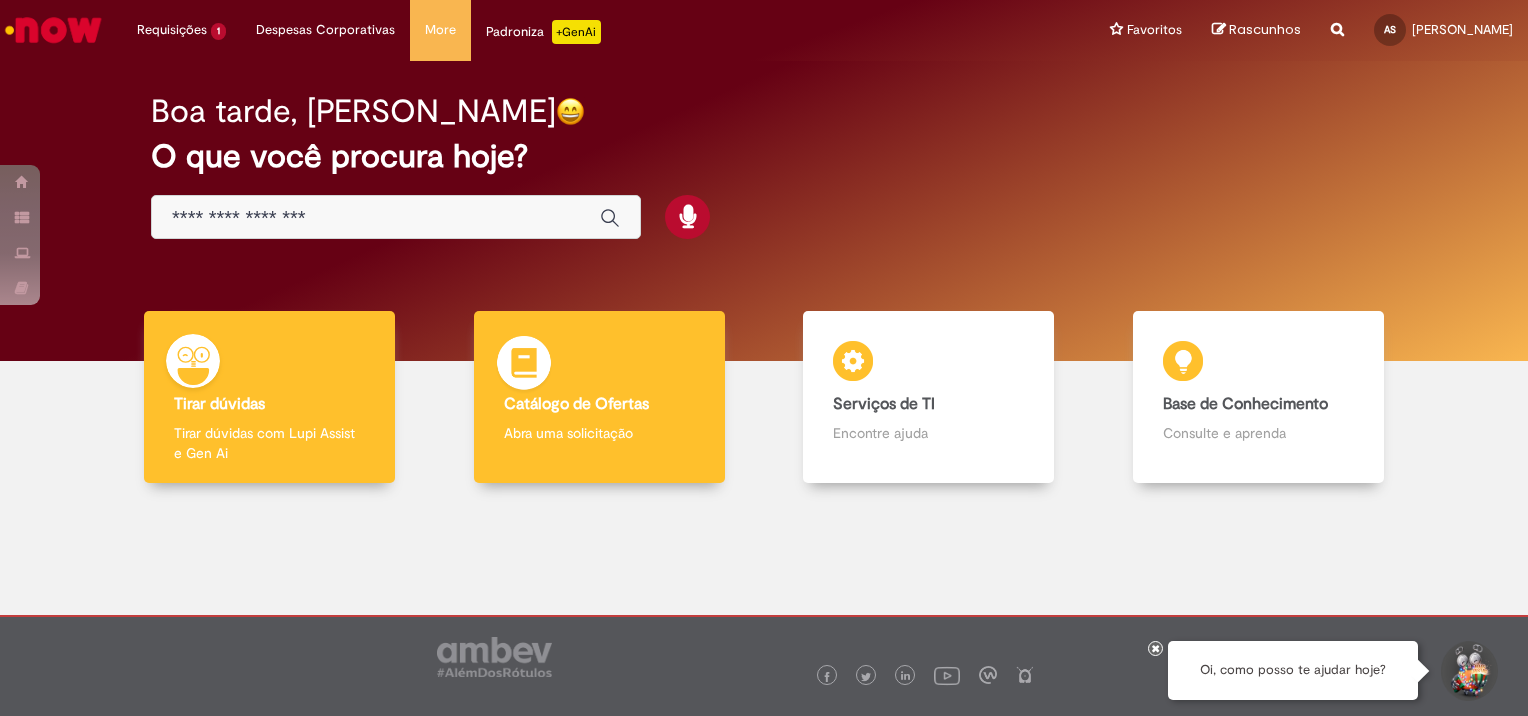 click on "Catálogo de Ofertas
Catálogo de Ofertas
Abra uma solicitação" at bounding box center [599, 397] 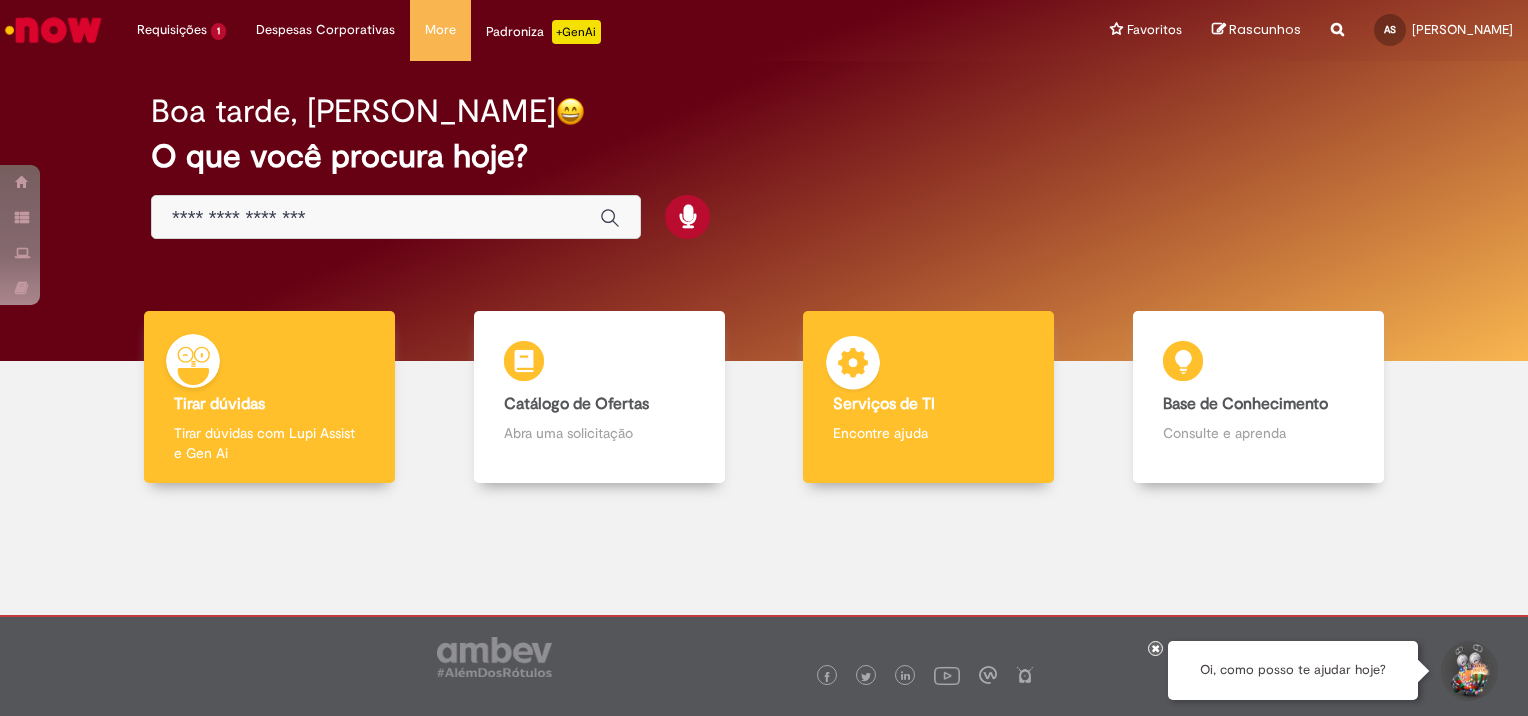 click on "Encontre ajuda" at bounding box center [928, 433] 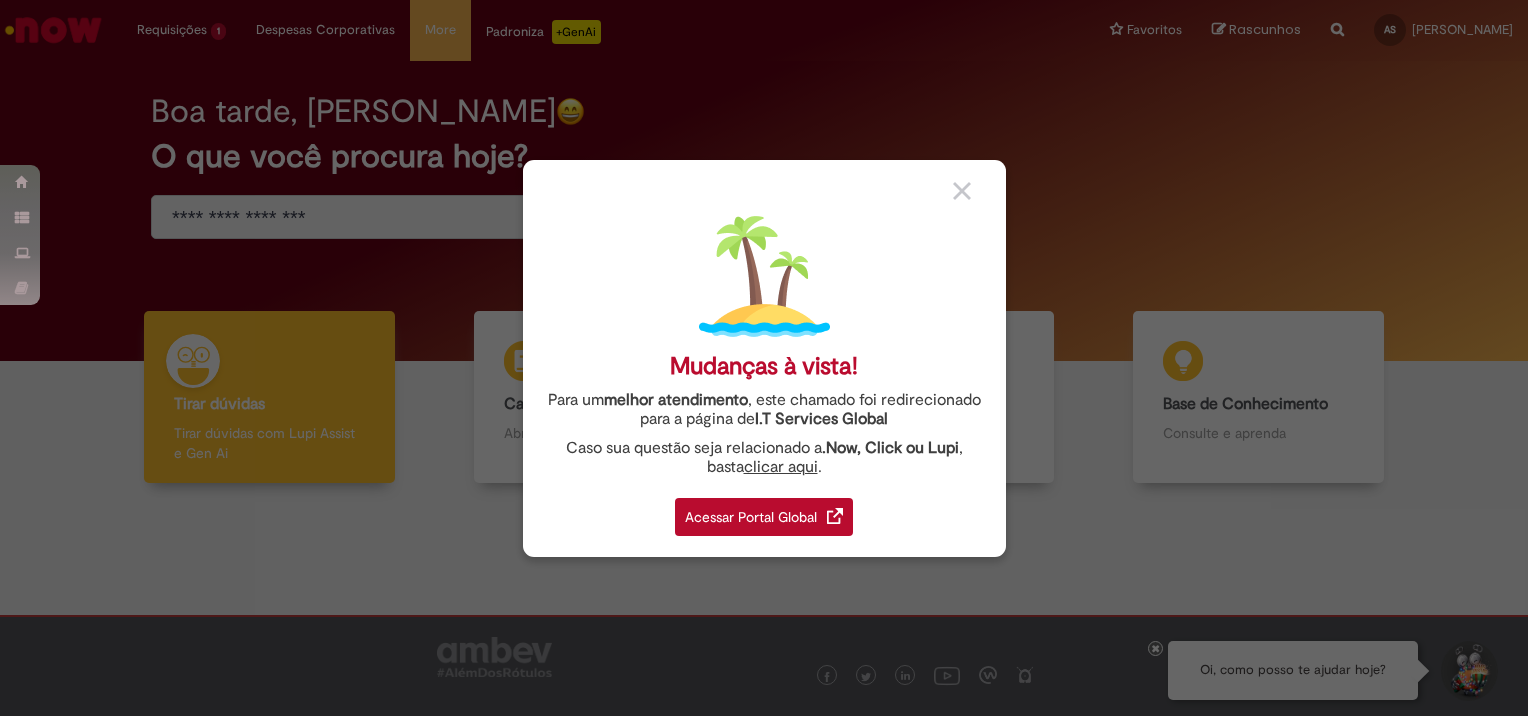 click on "Acessar Portal Global" at bounding box center [764, 517] 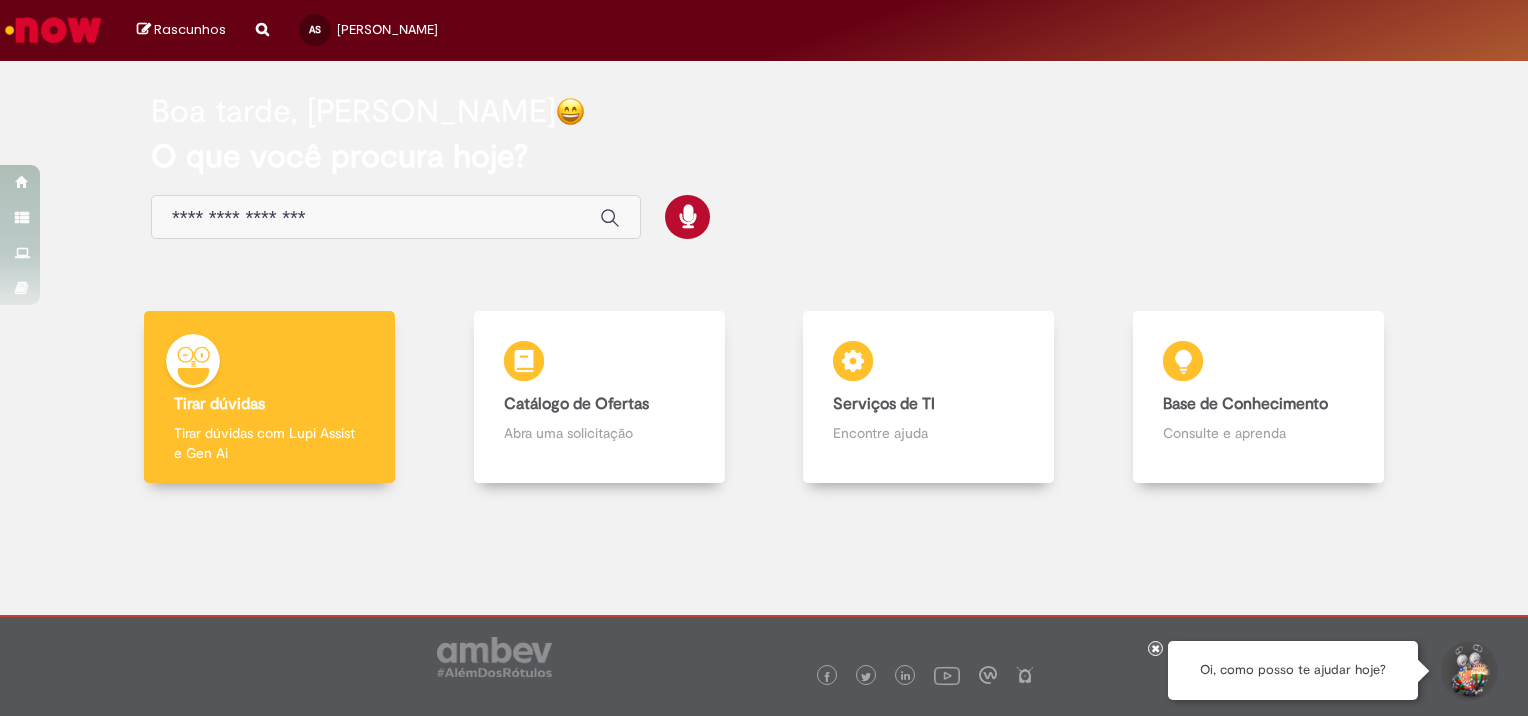 scroll, scrollTop: 0, scrollLeft: 0, axis: both 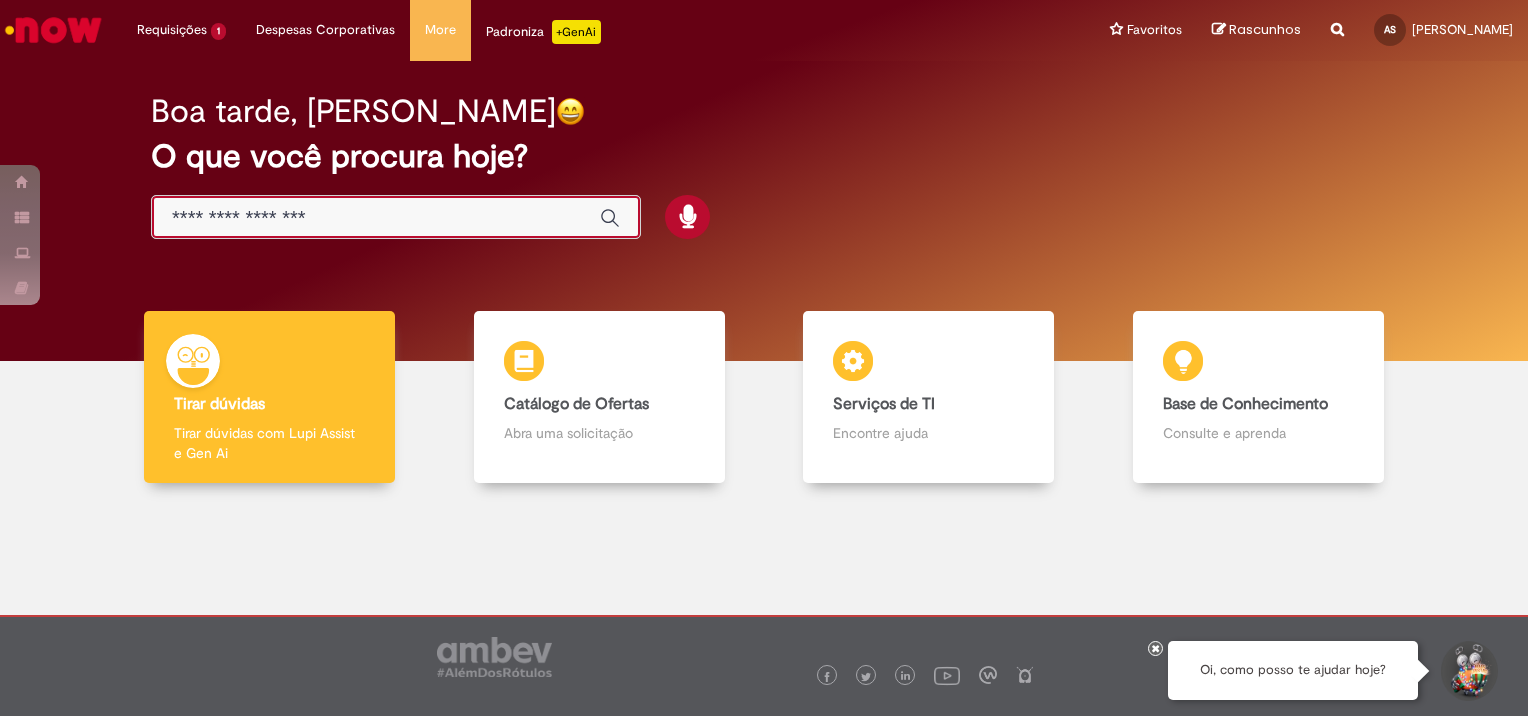 click at bounding box center [376, 218] 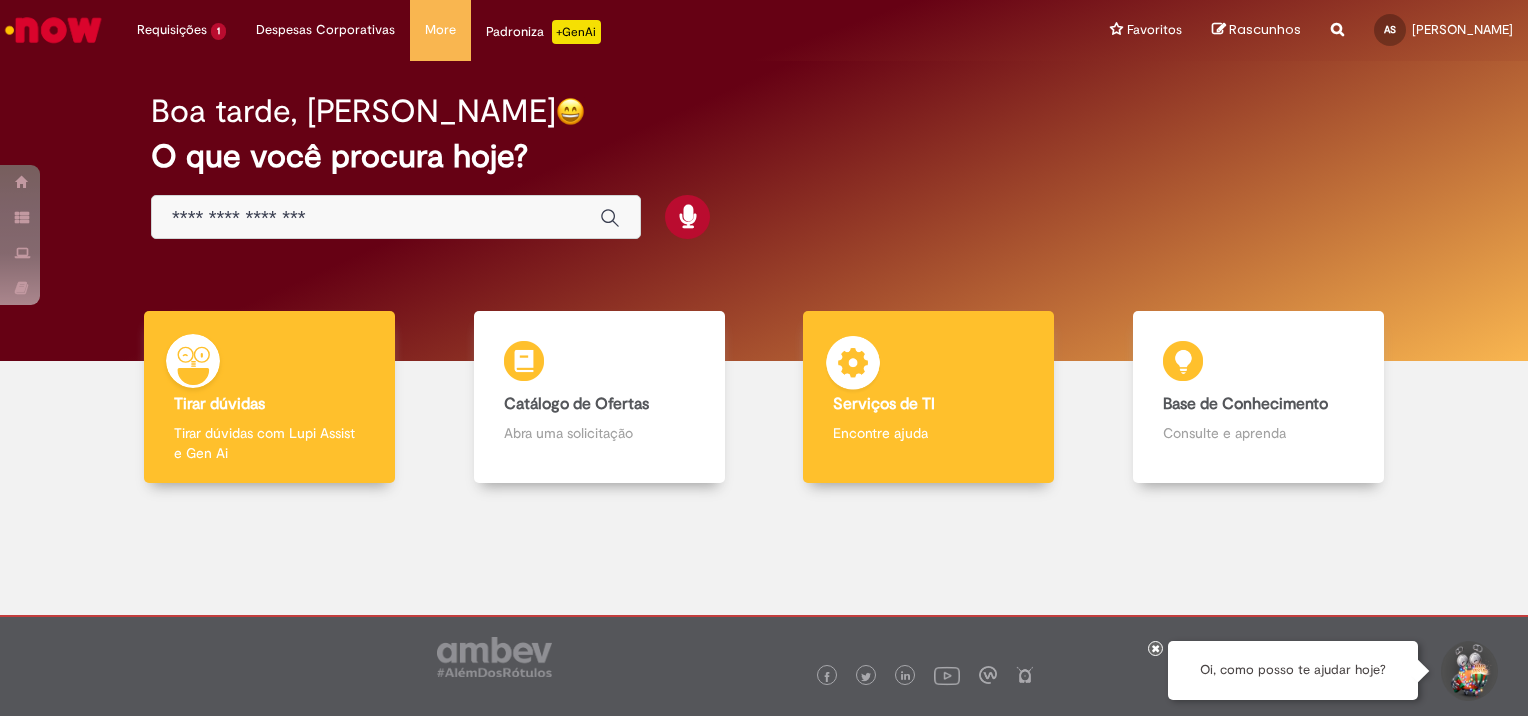 click on "Serviços de TI
Serviços de TI
Encontre ajuda" at bounding box center (928, 397) 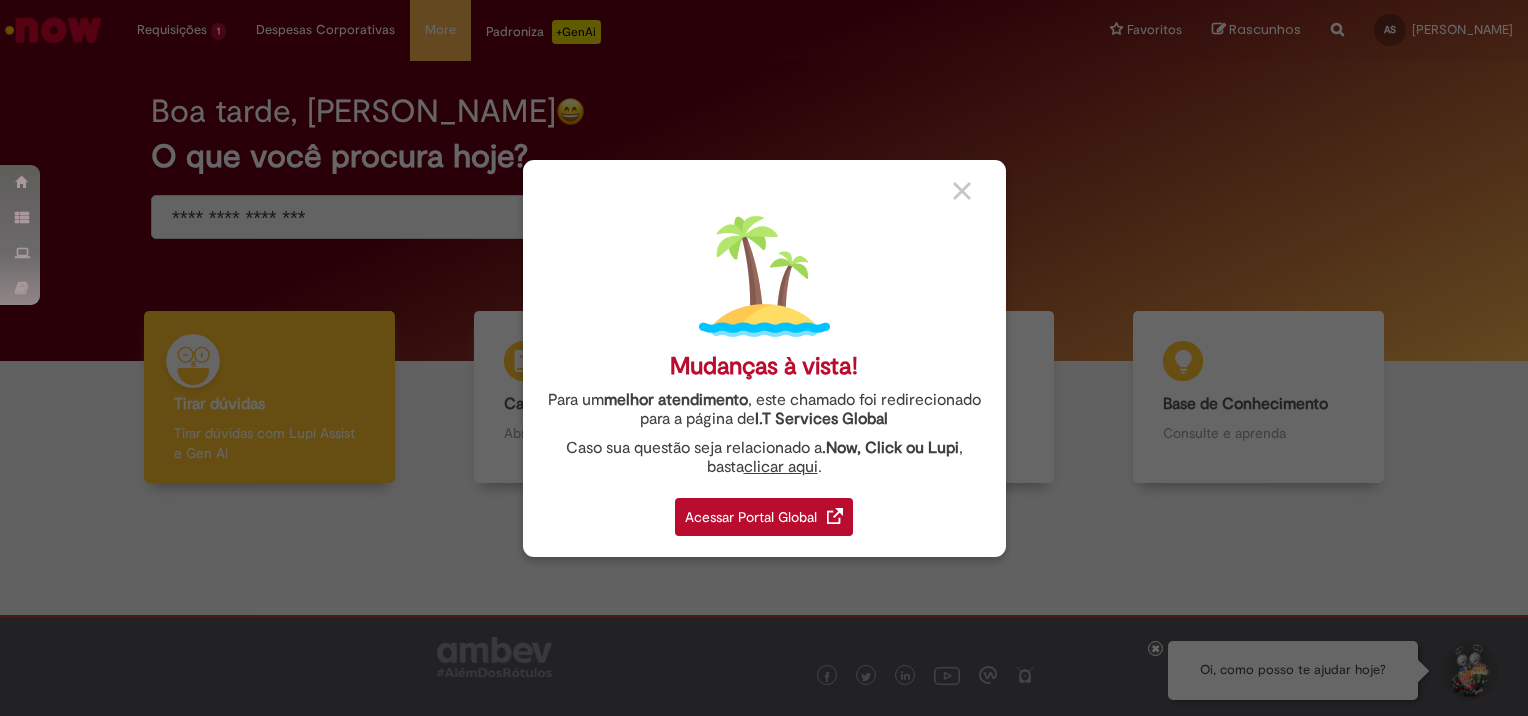 click on "I.T Services Global" at bounding box center [821, 413] 